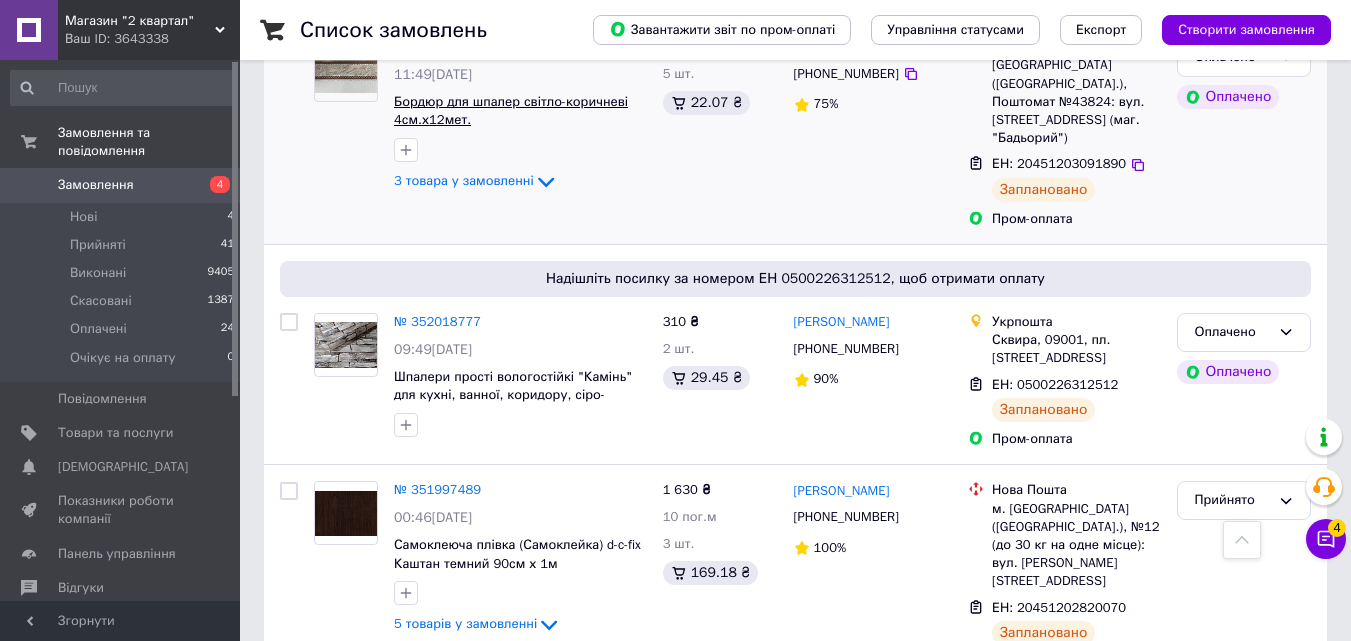 scroll, scrollTop: 1800, scrollLeft: 0, axis: vertical 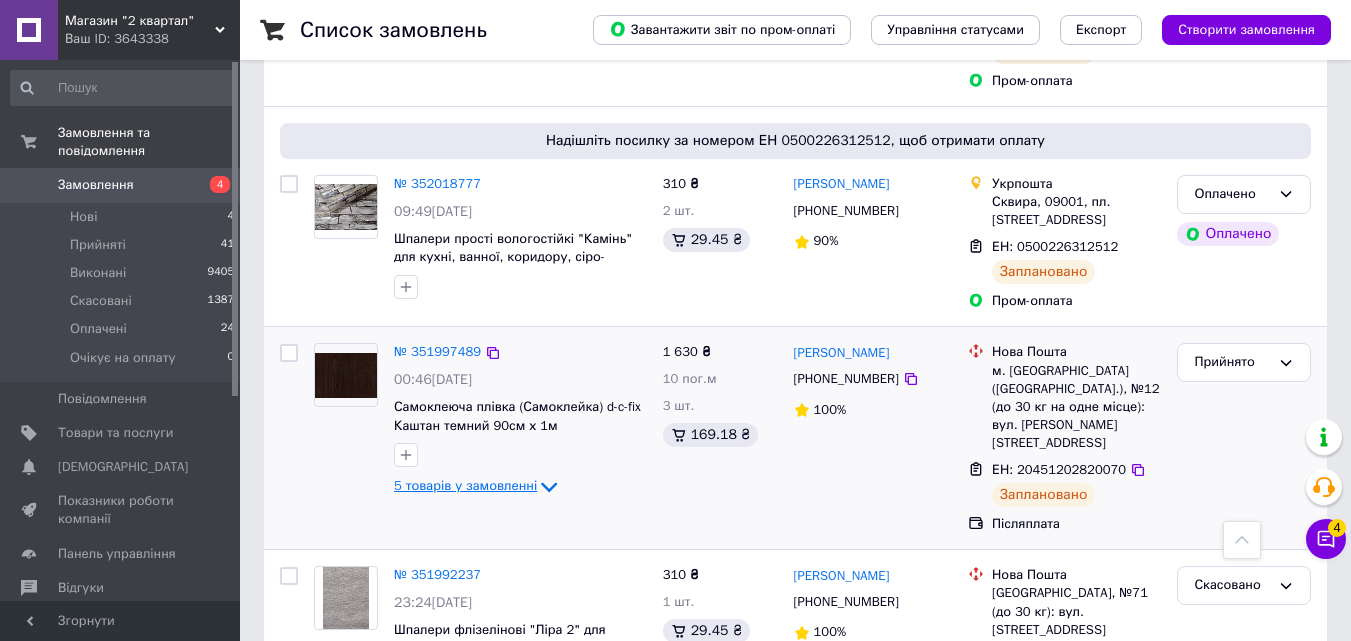 click 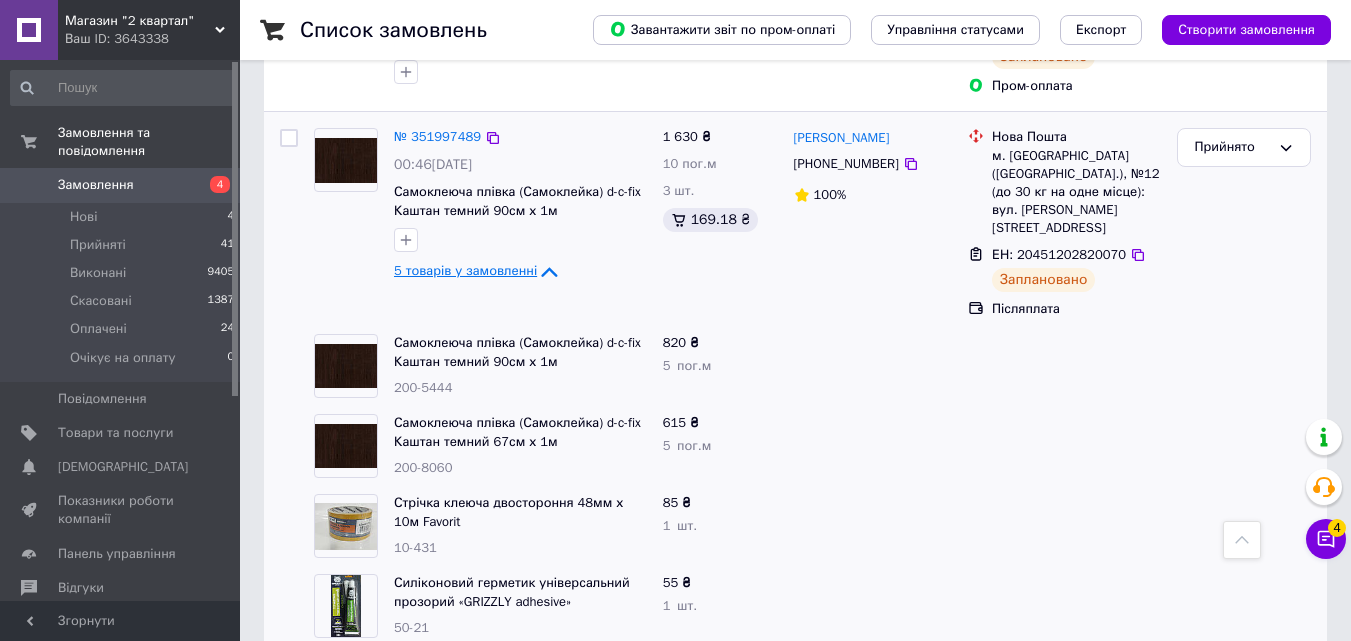 scroll, scrollTop: 2100, scrollLeft: 0, axis: vertical 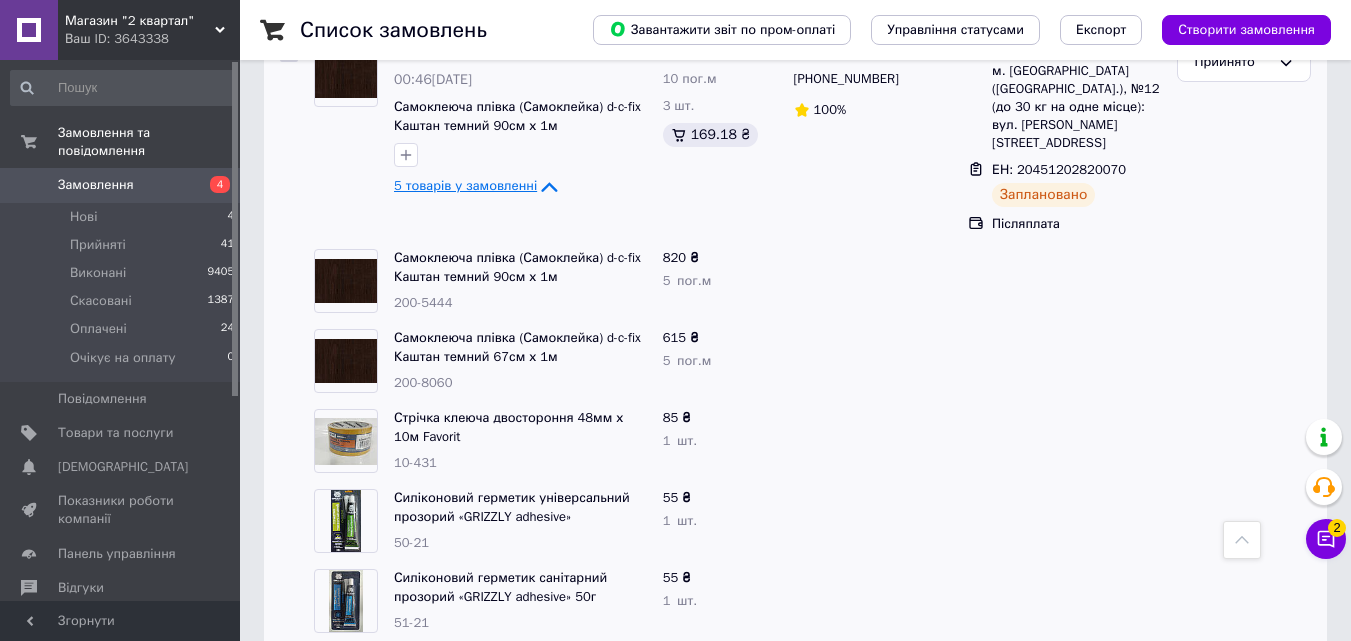 drag, startPoint x: 96, startPoint y: 166, endPoint x: 641, endPoint y: 442, distance: 610.9018 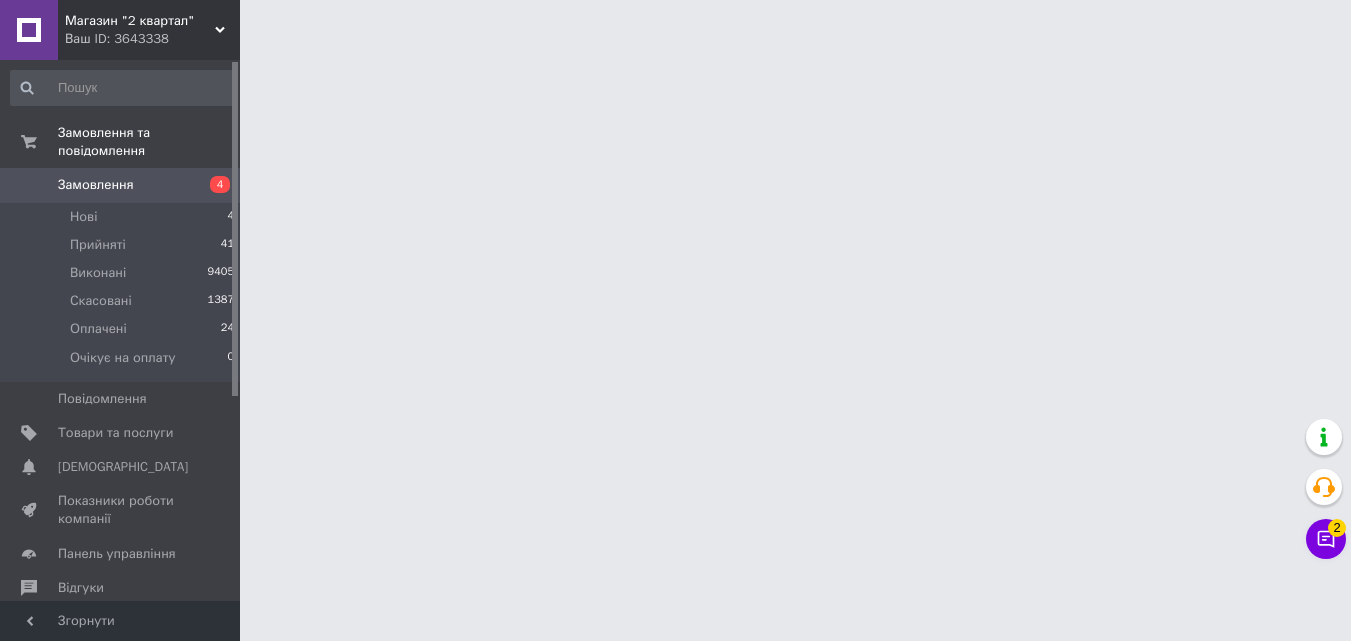scroll, scrollTop: 0, scrollLeft: 0, axis: both 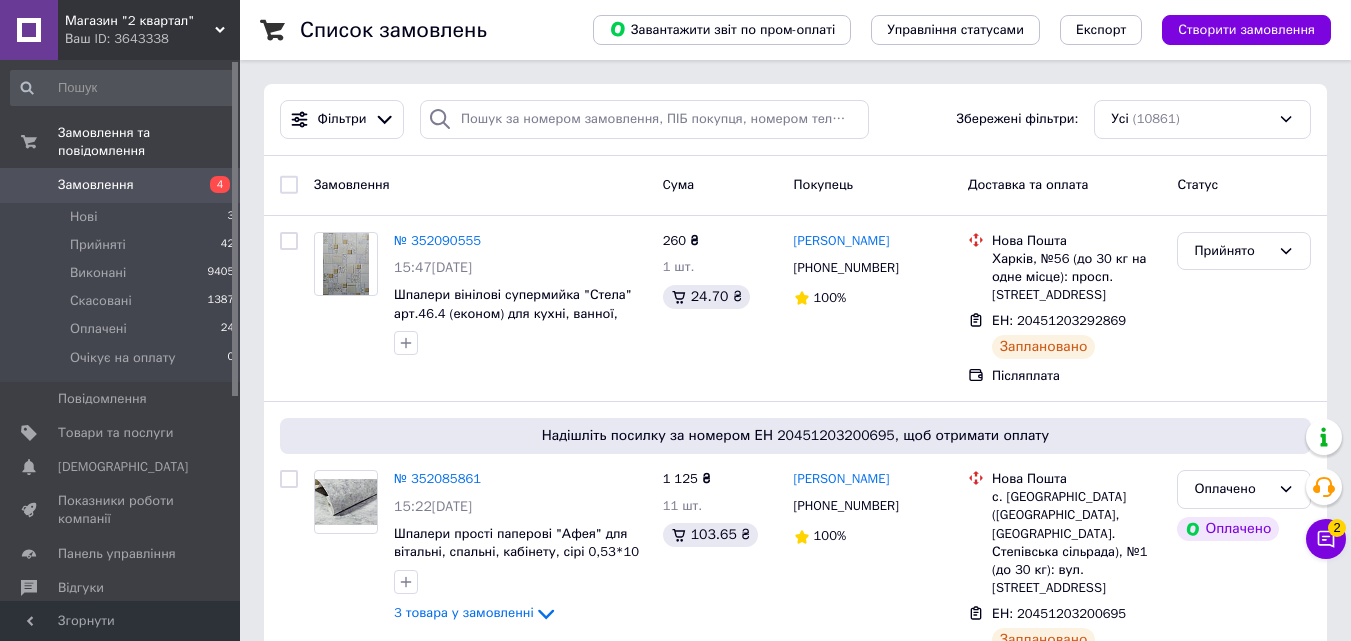 click on "Замовлення" at bounding box center [96, 185] 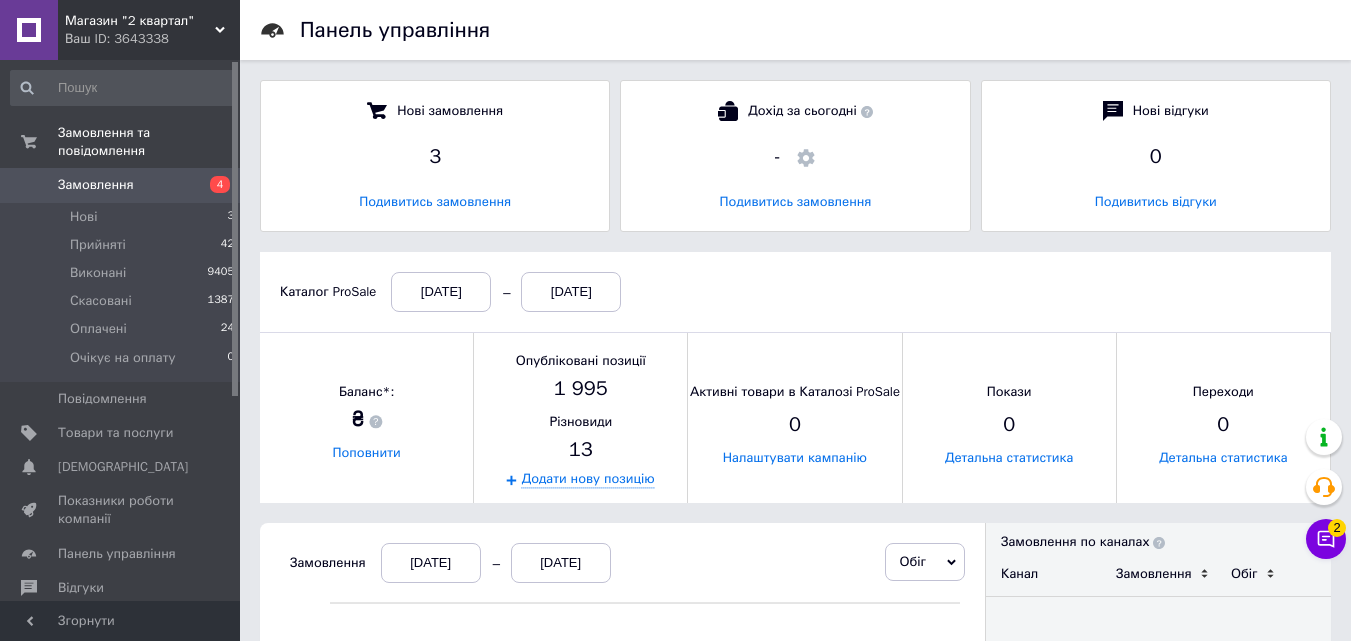 scroll, scrollTop: 10, scrollLeft: 10, axis: both 